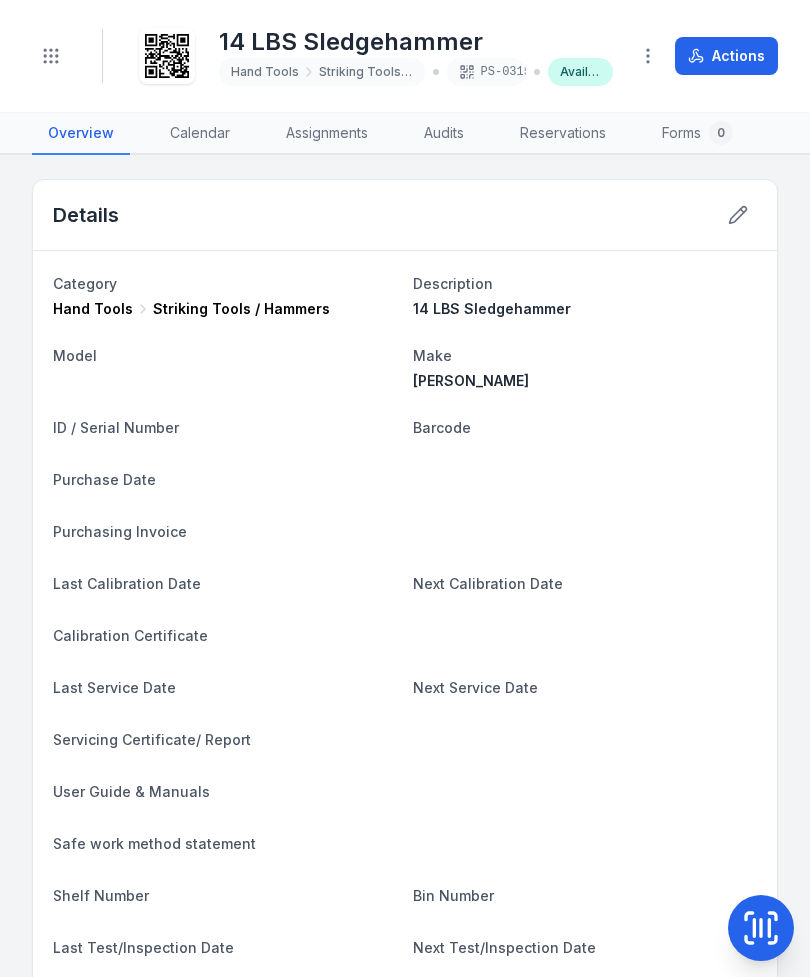 scroll, scrollTop: 0, scrollLeft: 0, axis: both 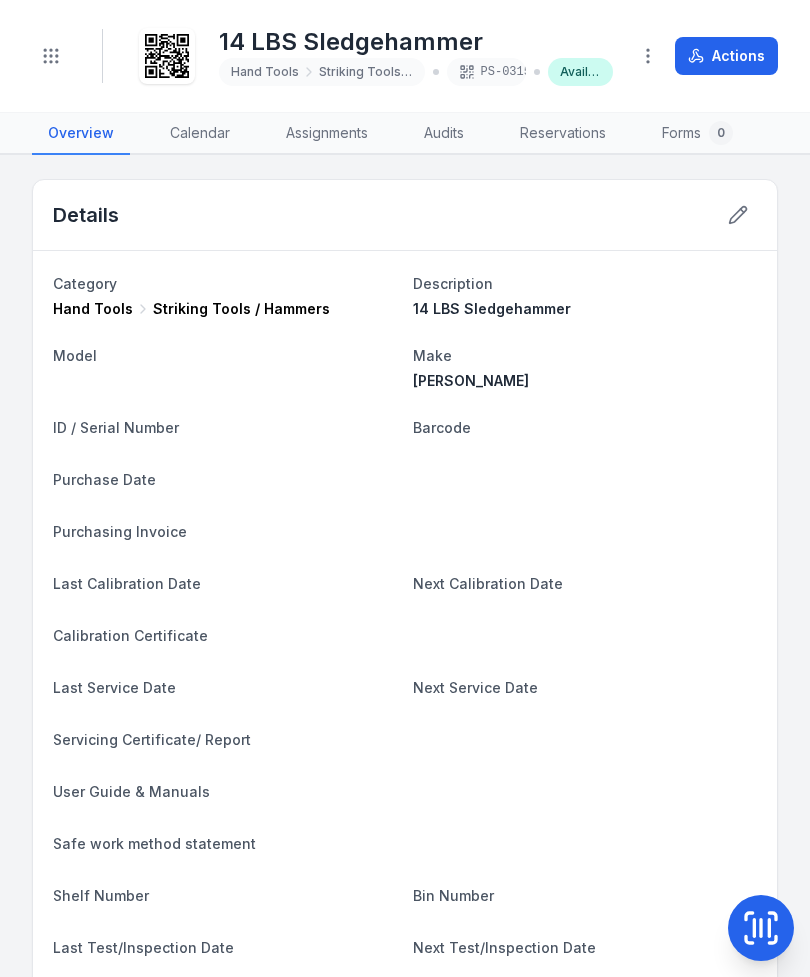 click at bounding box center [761, 928] 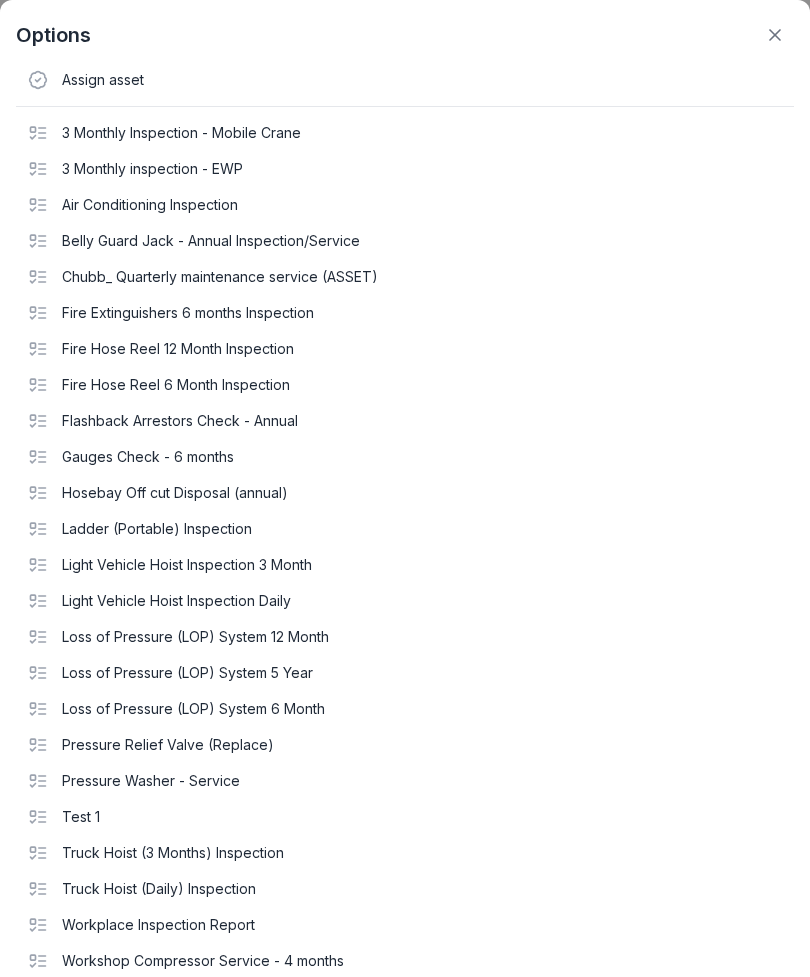 click 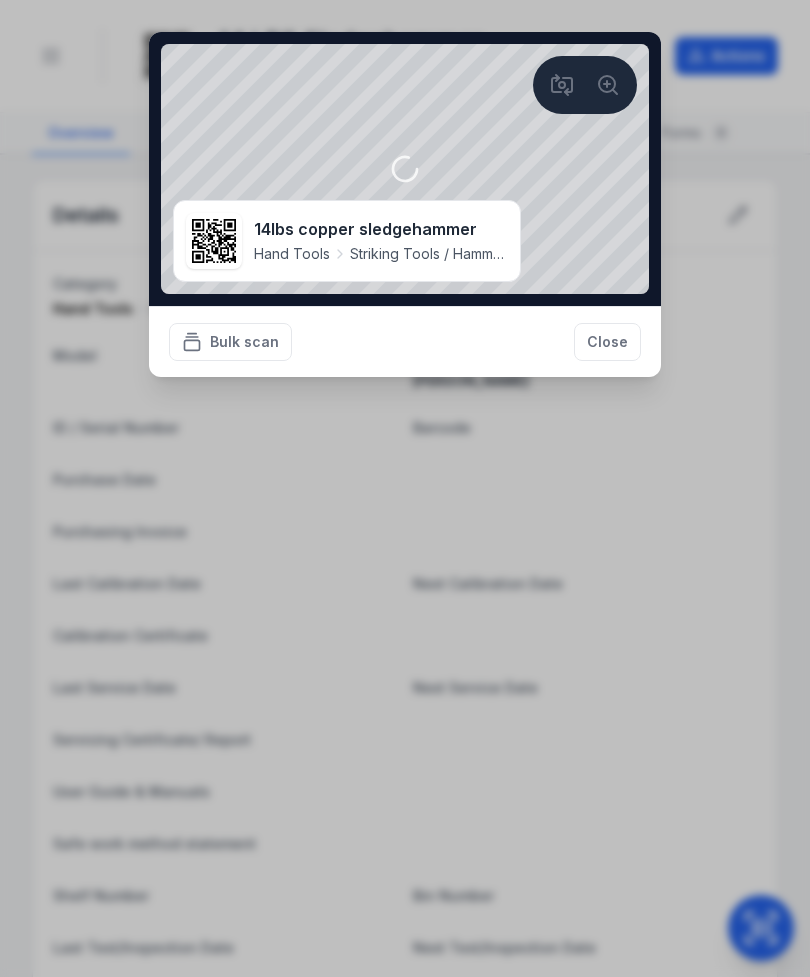click on "Close" at bounding box center (607, 342) 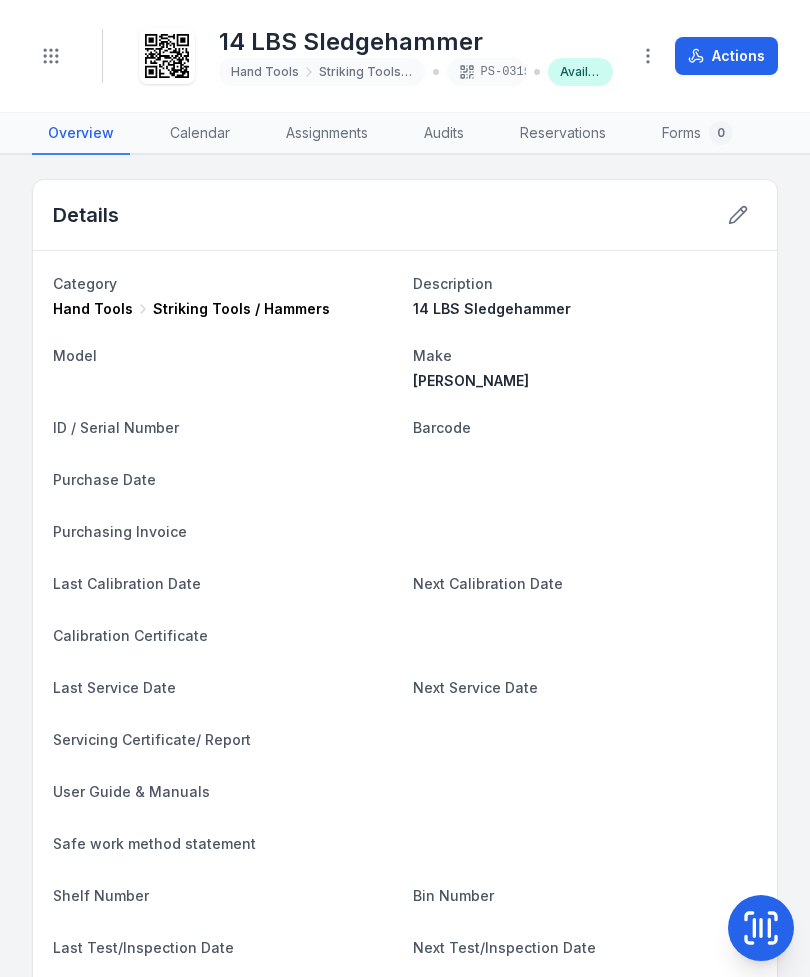 click 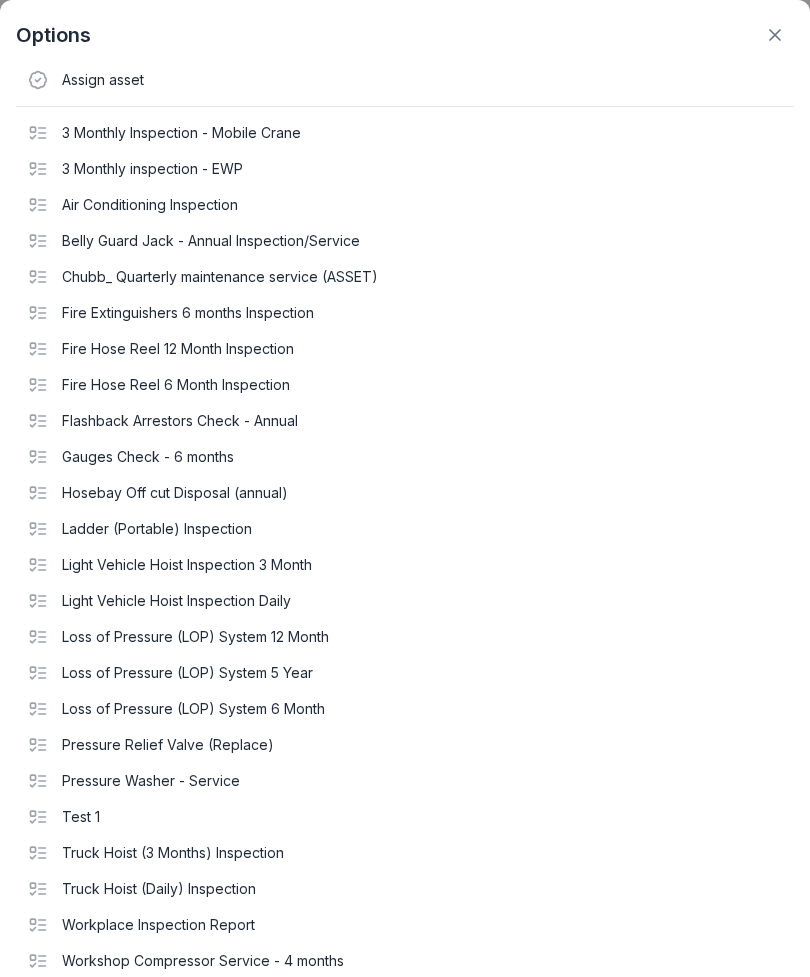 click at bounding box center [775, 35] 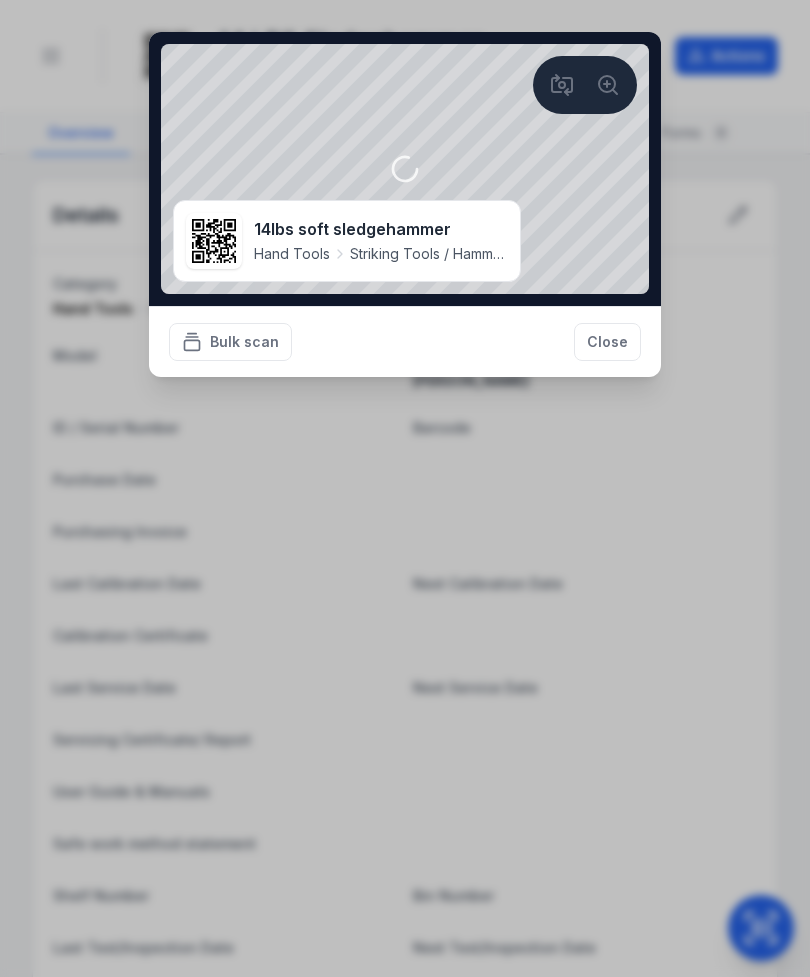 click on "Close" at bounding box center (607, 342) 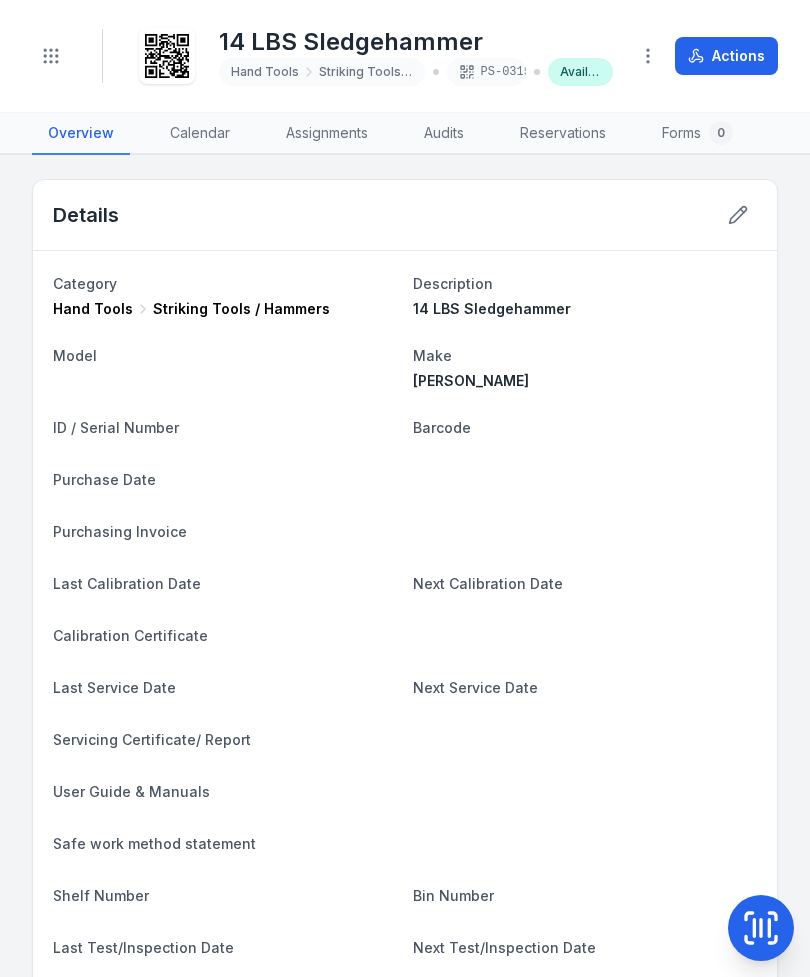 click 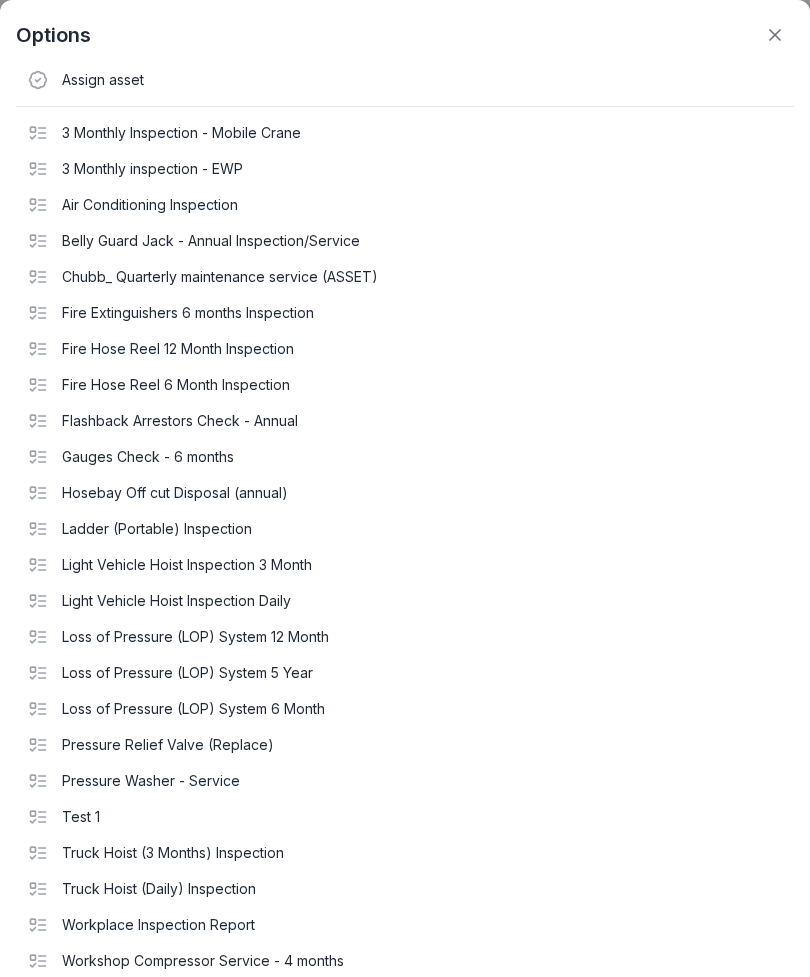 click at bounding box center [775, 35] 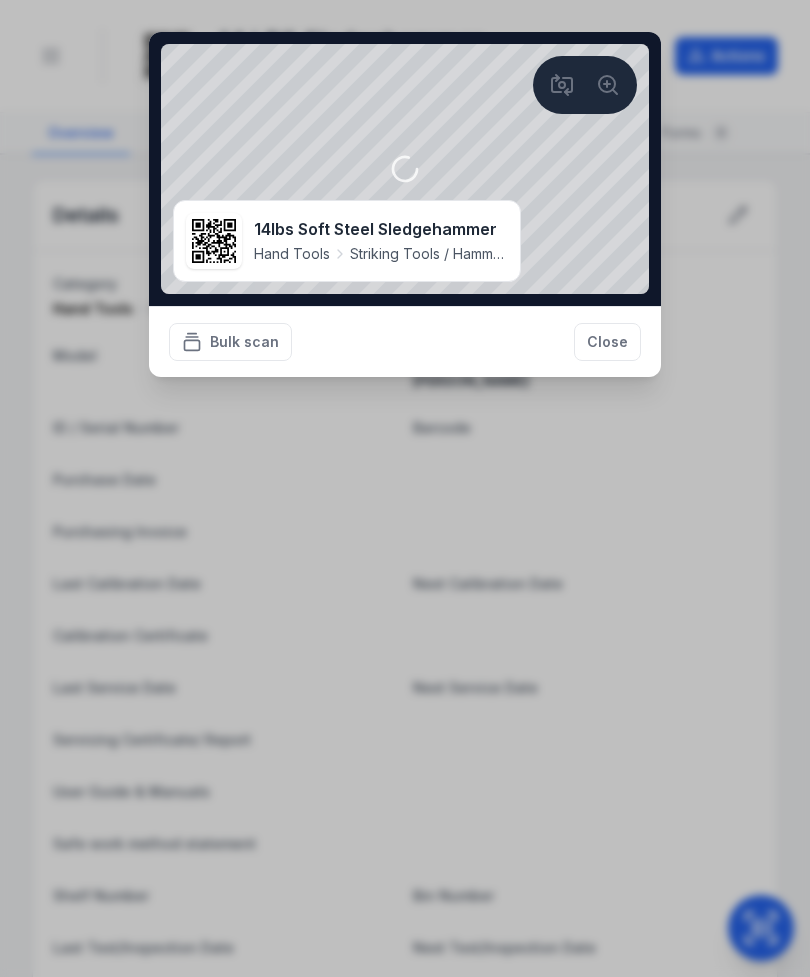 click on "Close" at bounding box center (607, 342) 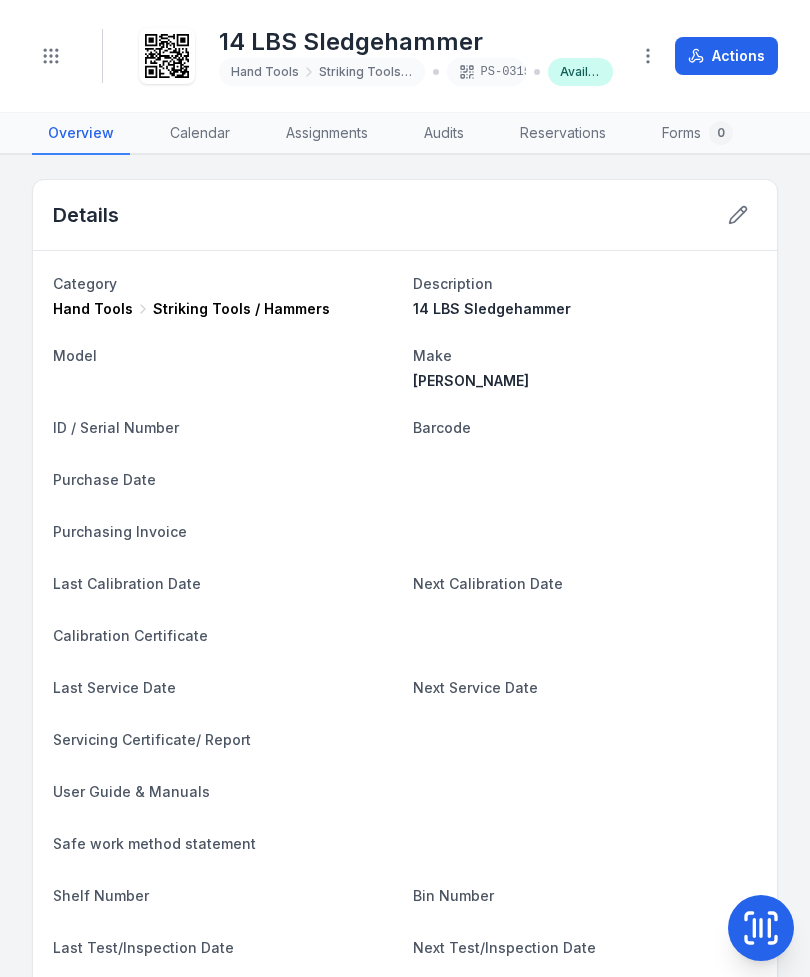 click on "Category Hand Tools Striking Tools / Hammers Description 14 LBS Sledgehammer Model Make MUMME ID / Serial Number Barcode Purchase Date Purchasing Invoice Last Calibration Date Next Calibration Date Calibration Certificate Last Service Date Next Service Date Servicing Certificate/ Report User Guide & Manuals Safe work method statement Shelf Number Bin Number Last Test/Inspection Date Next Test/Inspection Date Notes" at bounding box center (405, 643) 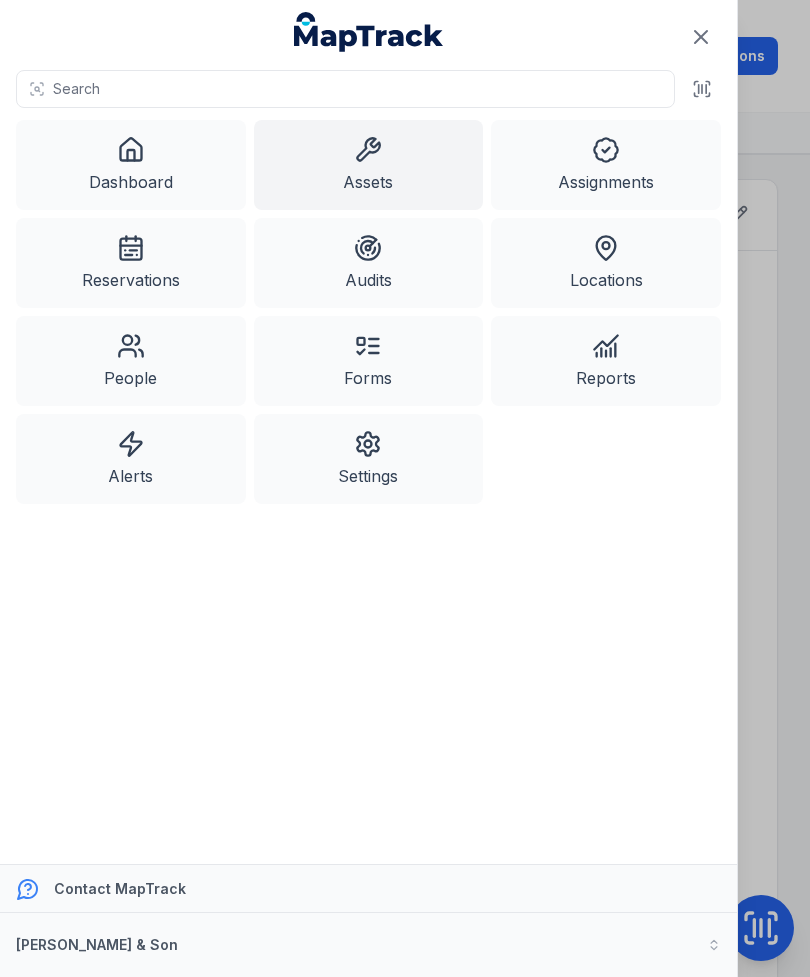 click on "Assets" at bounding box center (369, 165) 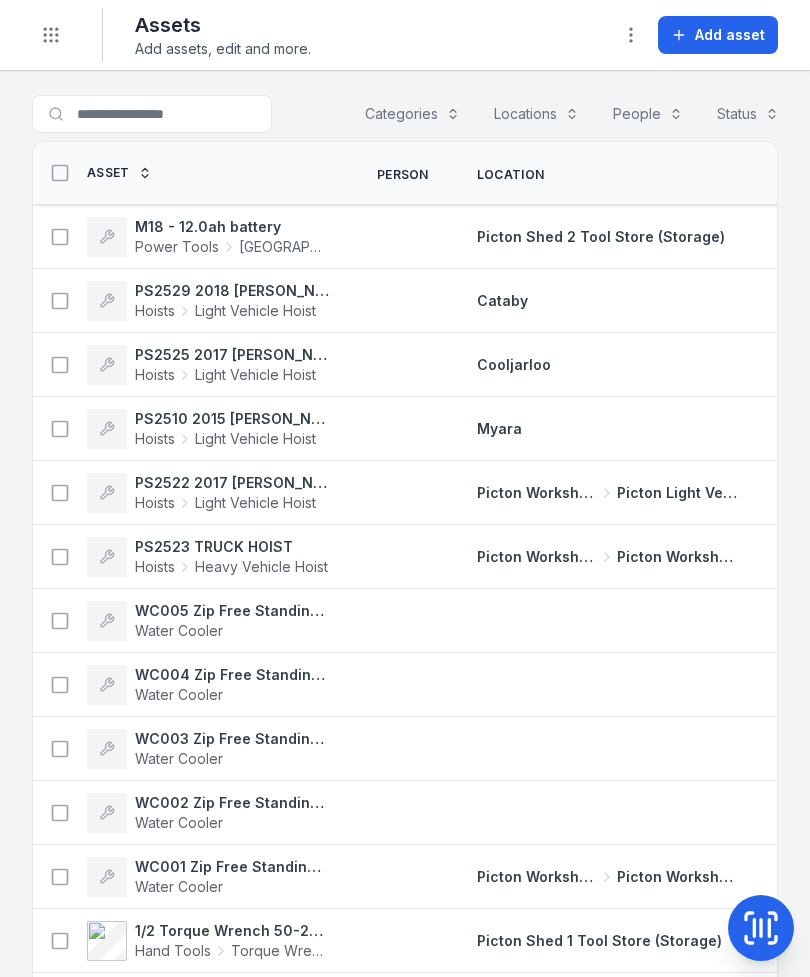scroll, scrollTop: 0, scrollLeft: 0, axis: both 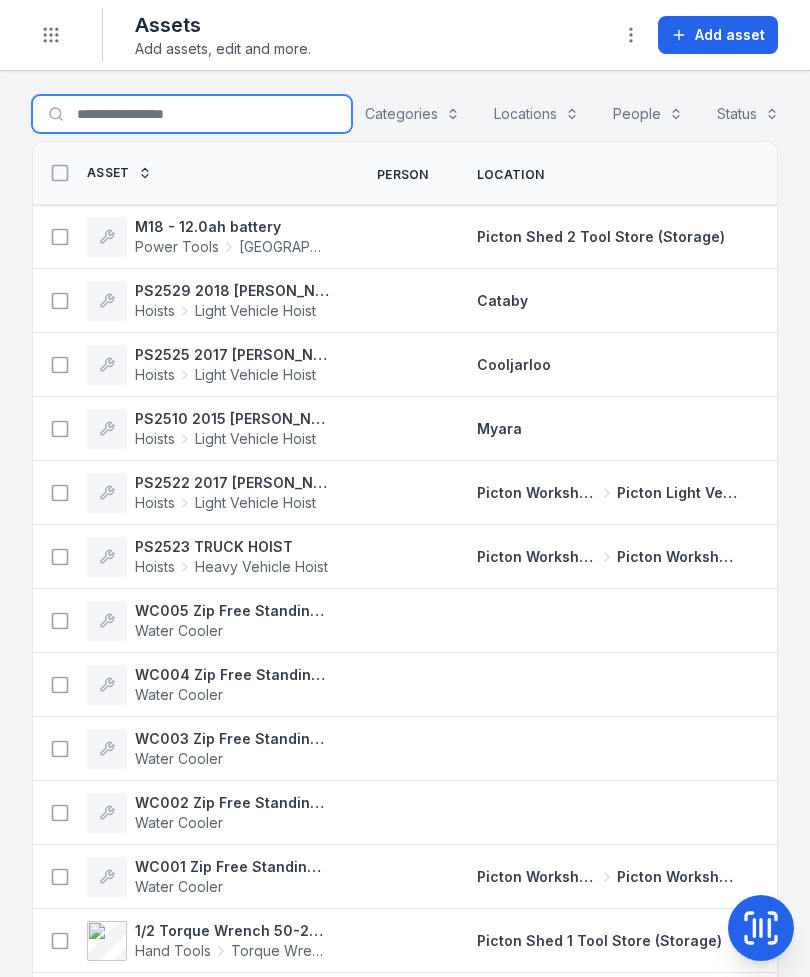 click on "Search for  assets" at bounding box center (192, 114) 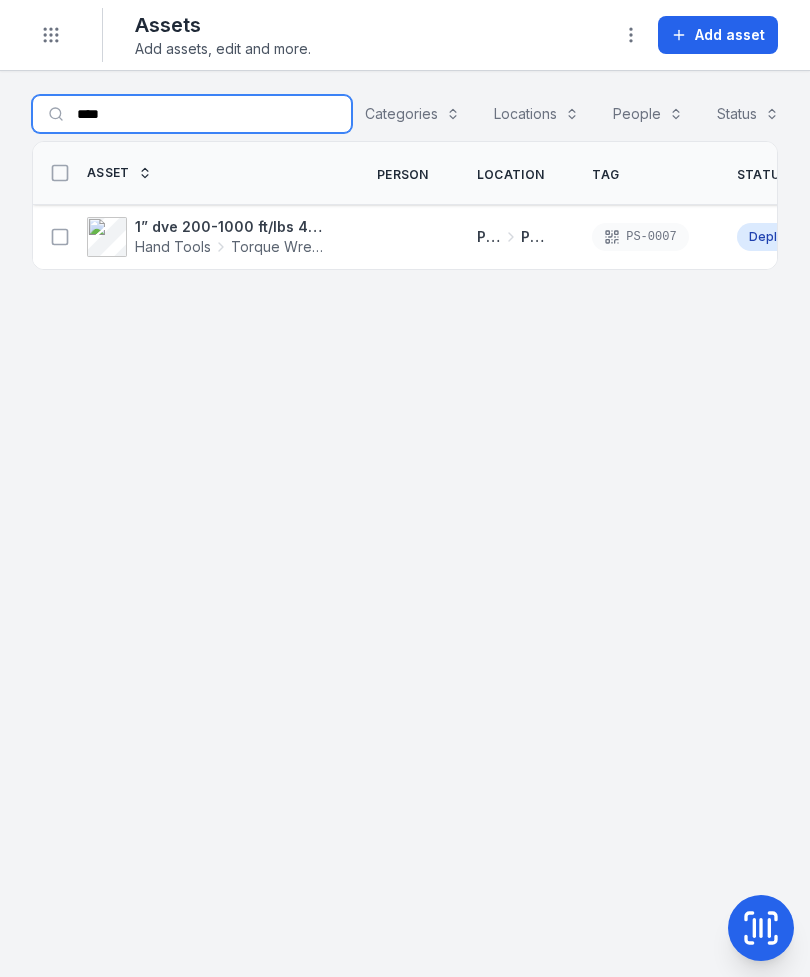 type on "****" 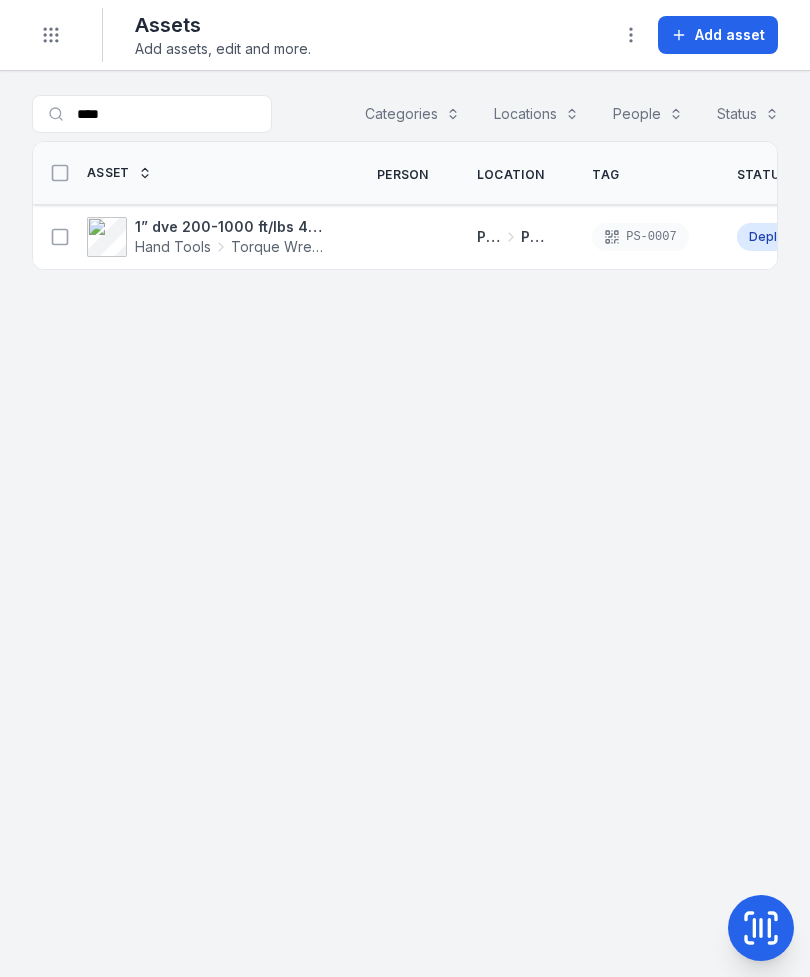click at bounding box center (60, 237) 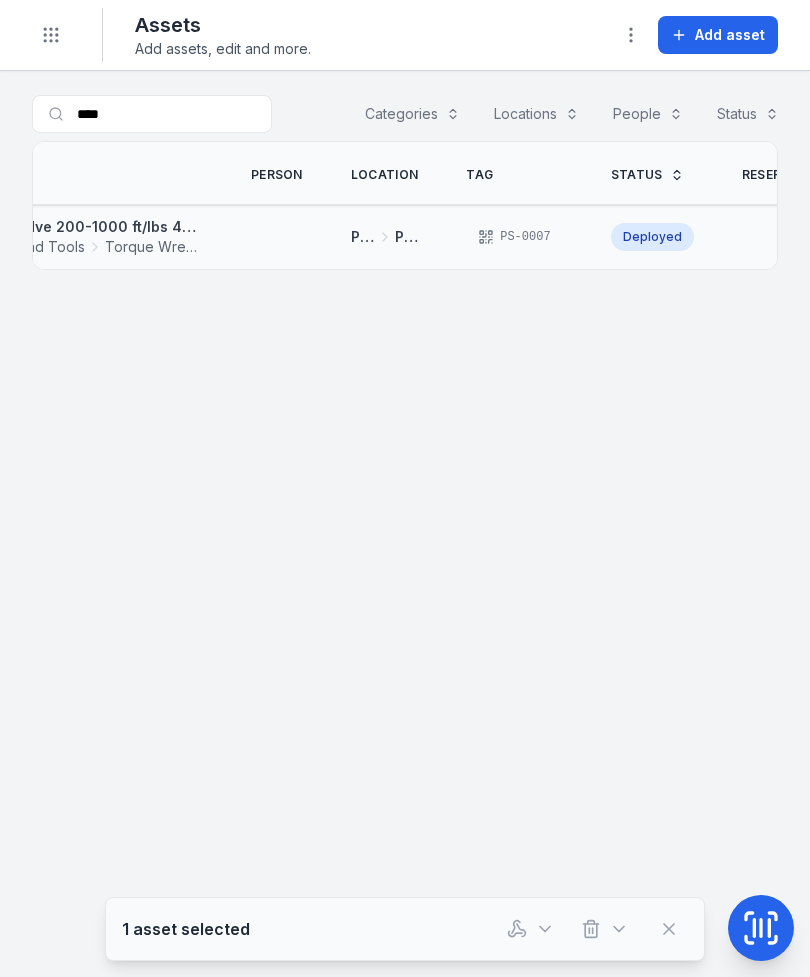 scroll, scrollTop: 0, scrollLeft: 101, axis: horizontal 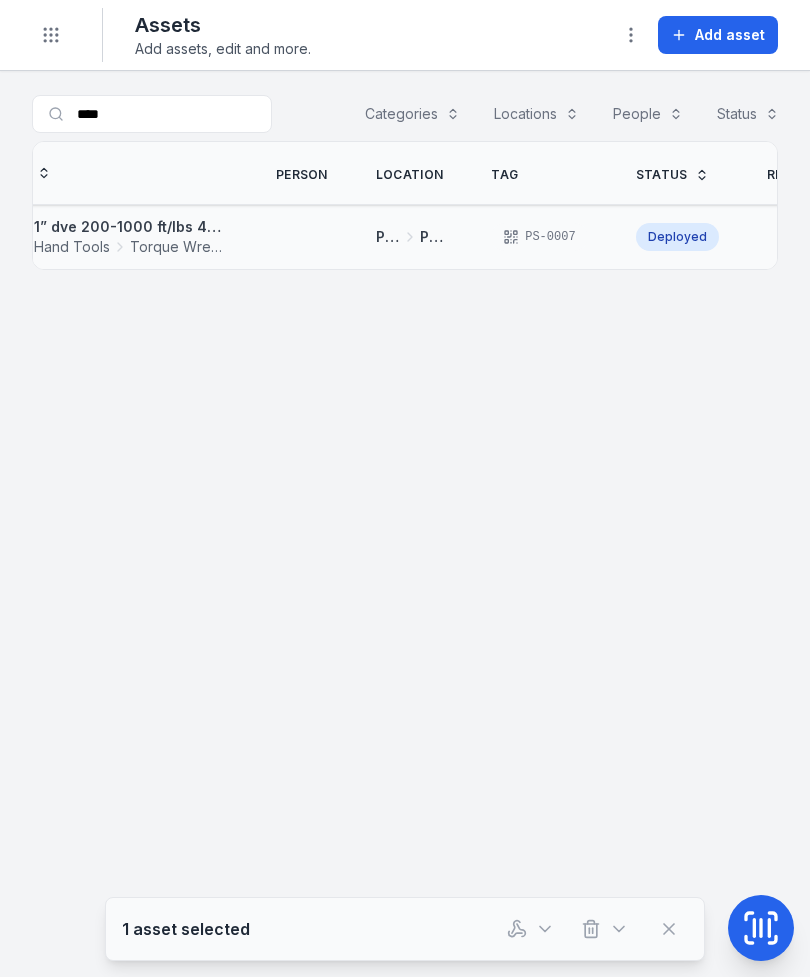 click on "Picton Workshops & Bays [GEOGRAPHIC_DATA] 9" at bounding box center (409, 237) 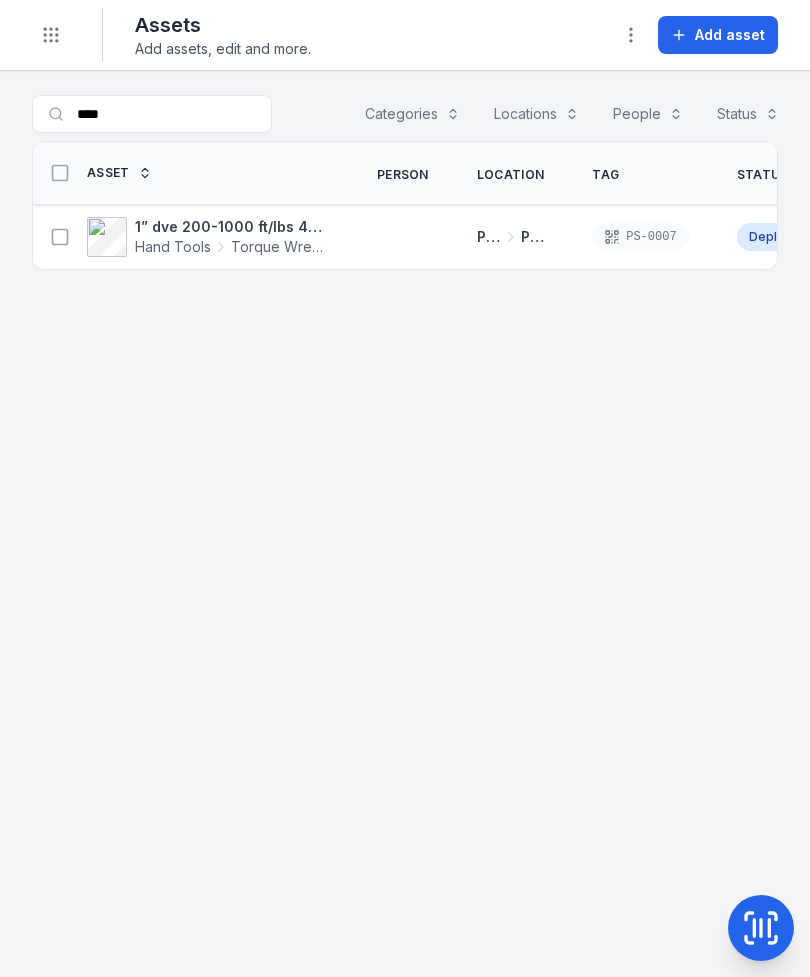 click at bounding box center (60, 237) 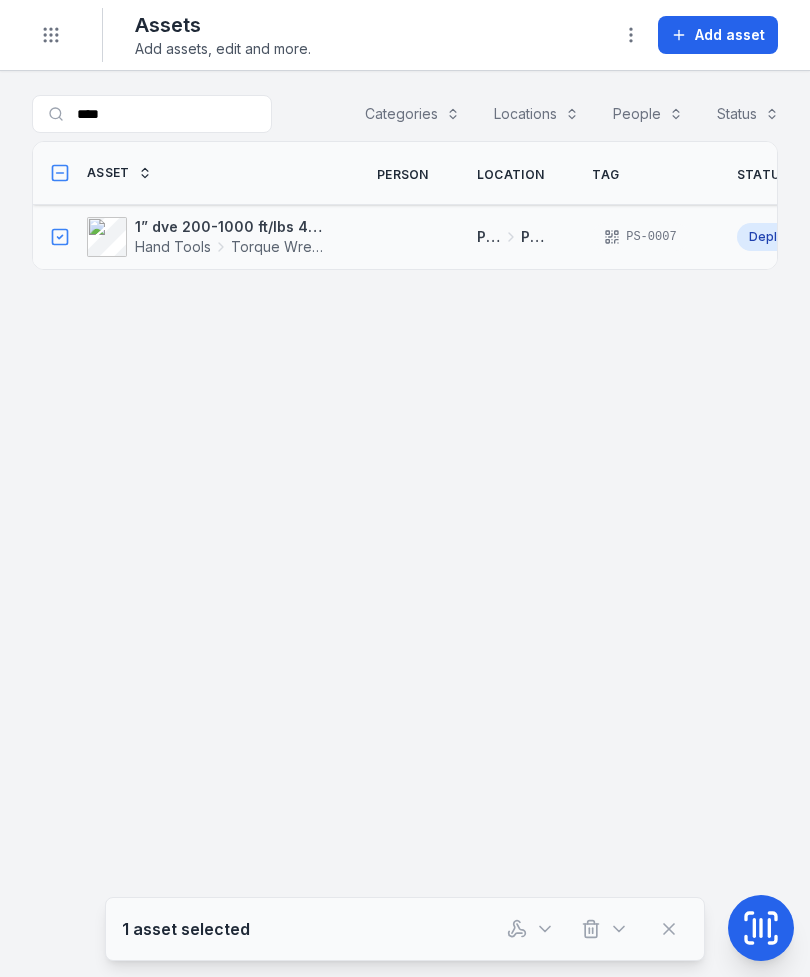 click 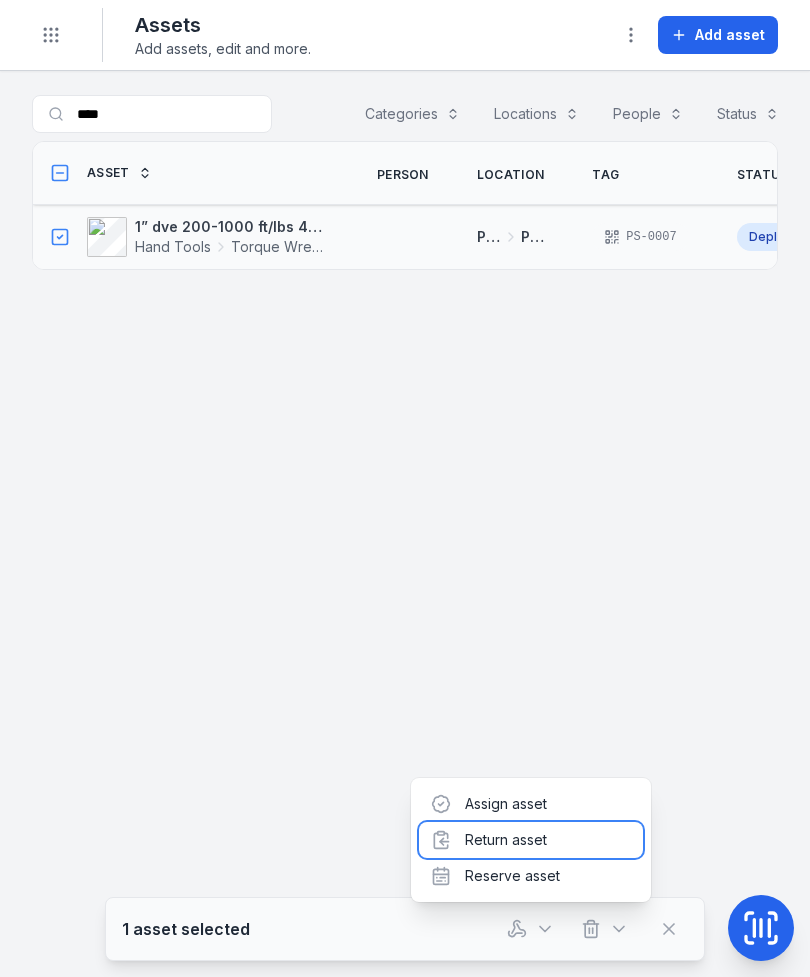 click on "Return asset" at bounding box center [531, 840] 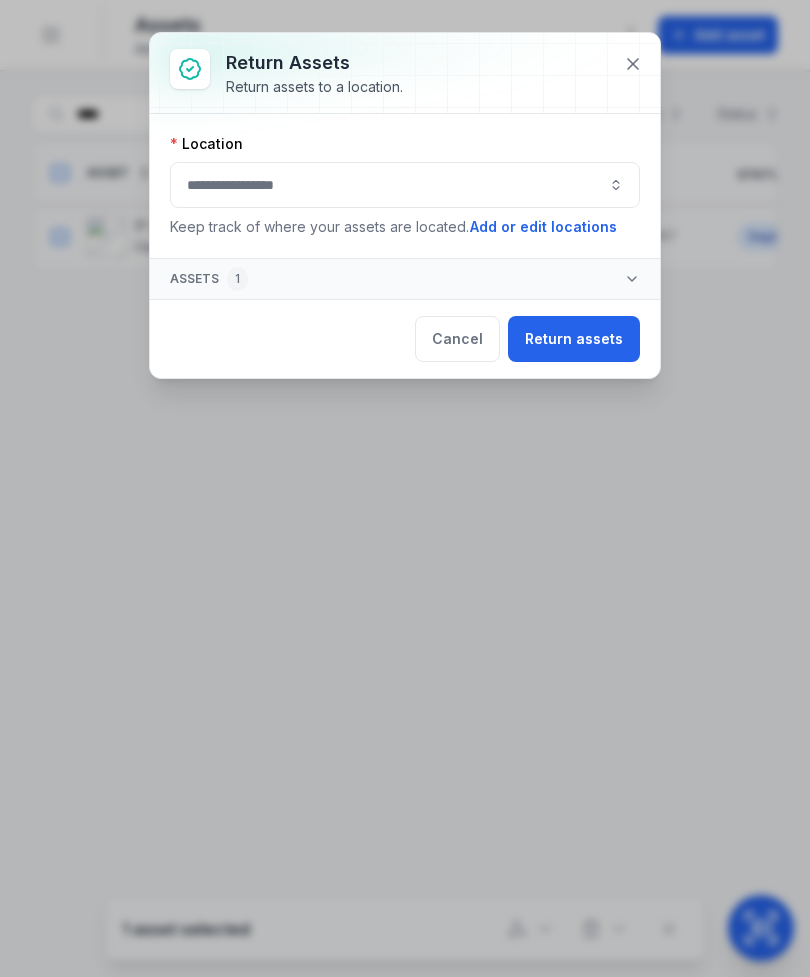 click at bounding box center [405, 185] 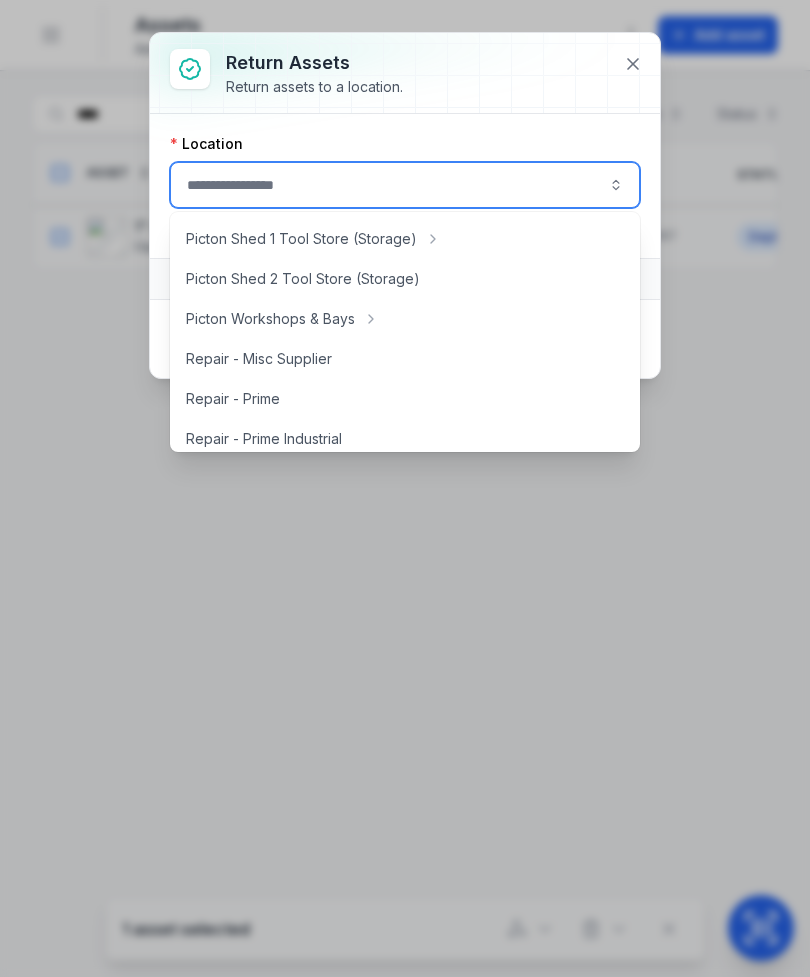 scroll, scrollTop: 406, scrollLeft: 0, axis: vertical 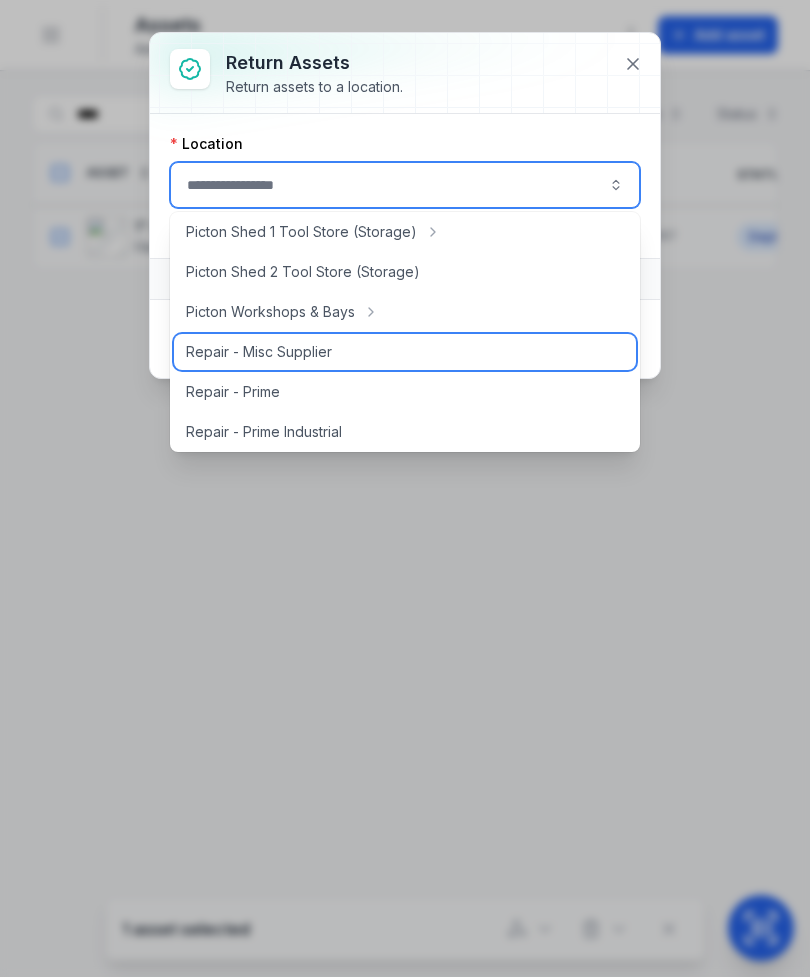 click on "Repair - Misc Supplier" at bounding box center (405, 352) 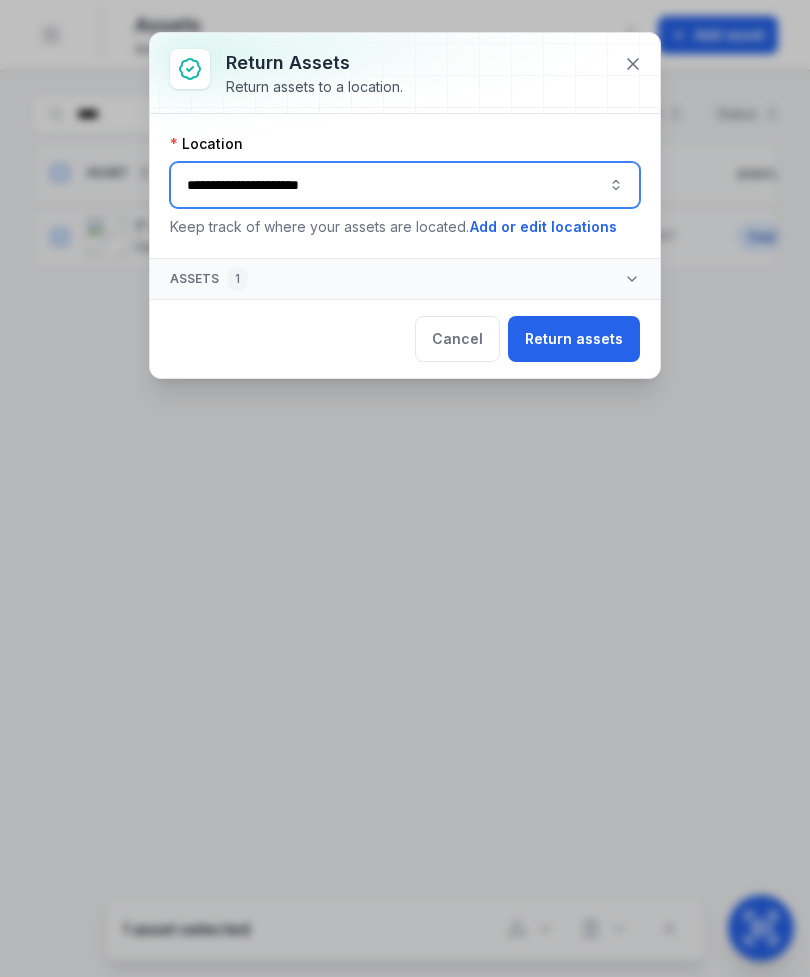 click on "**********" at bounding box center [405, 185] 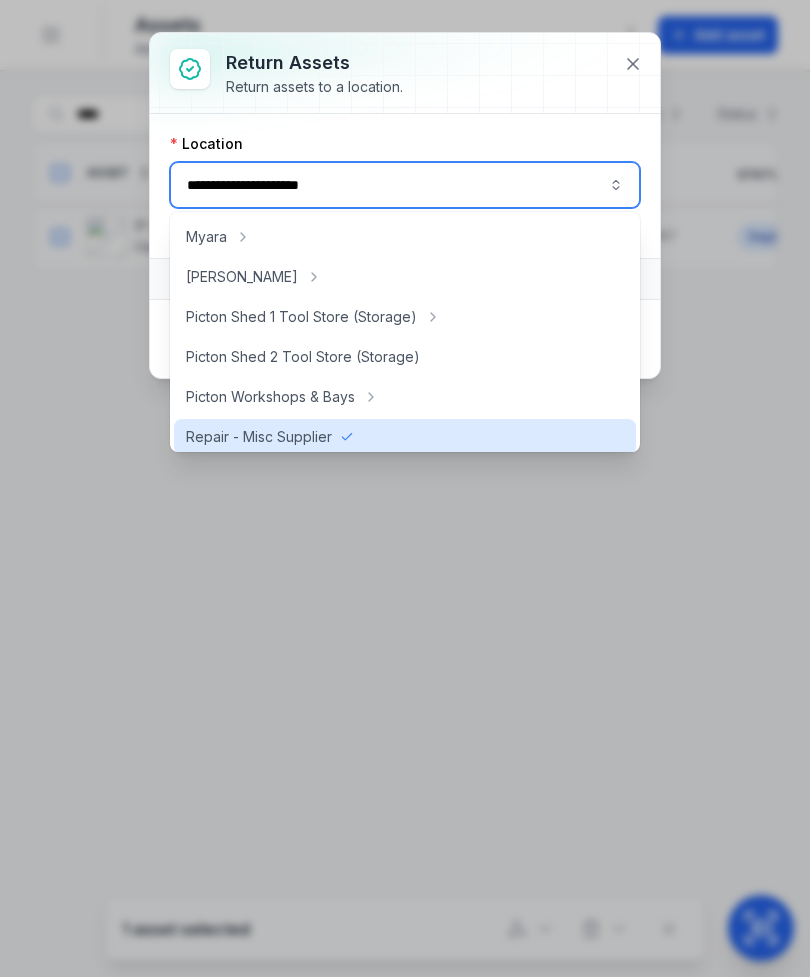 scroll, scrollTop: 334, scrollLeft: 0, axis: vertical 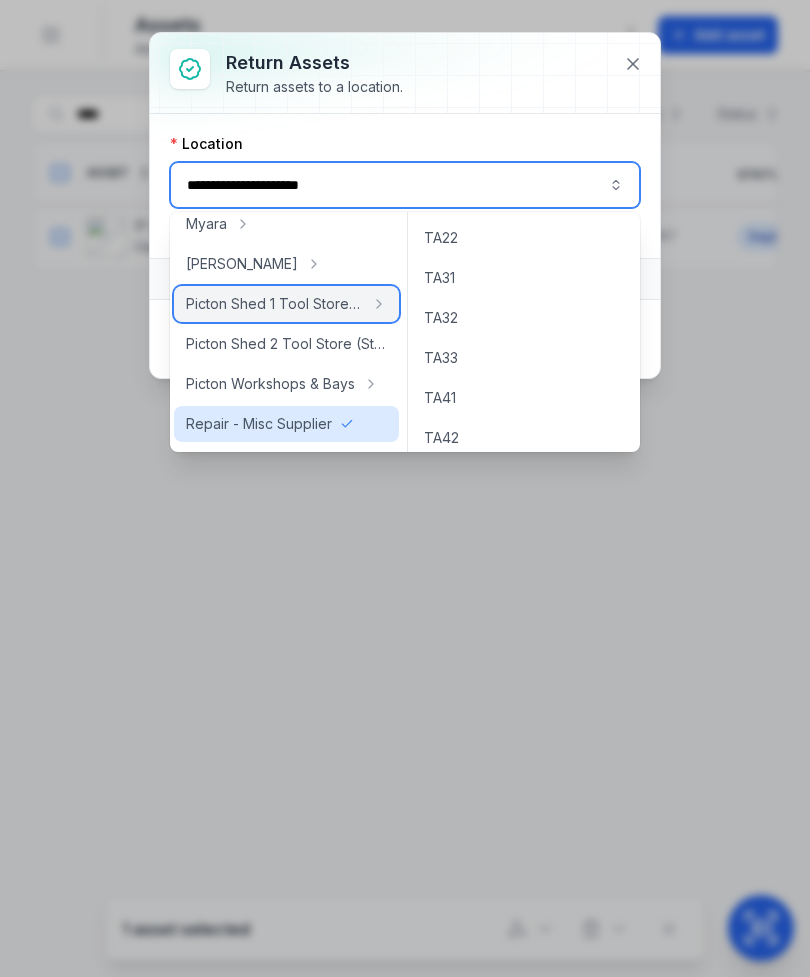 click on "Picton Shed 1 Tool Store (Storage)" at bounding box center (274, 304) 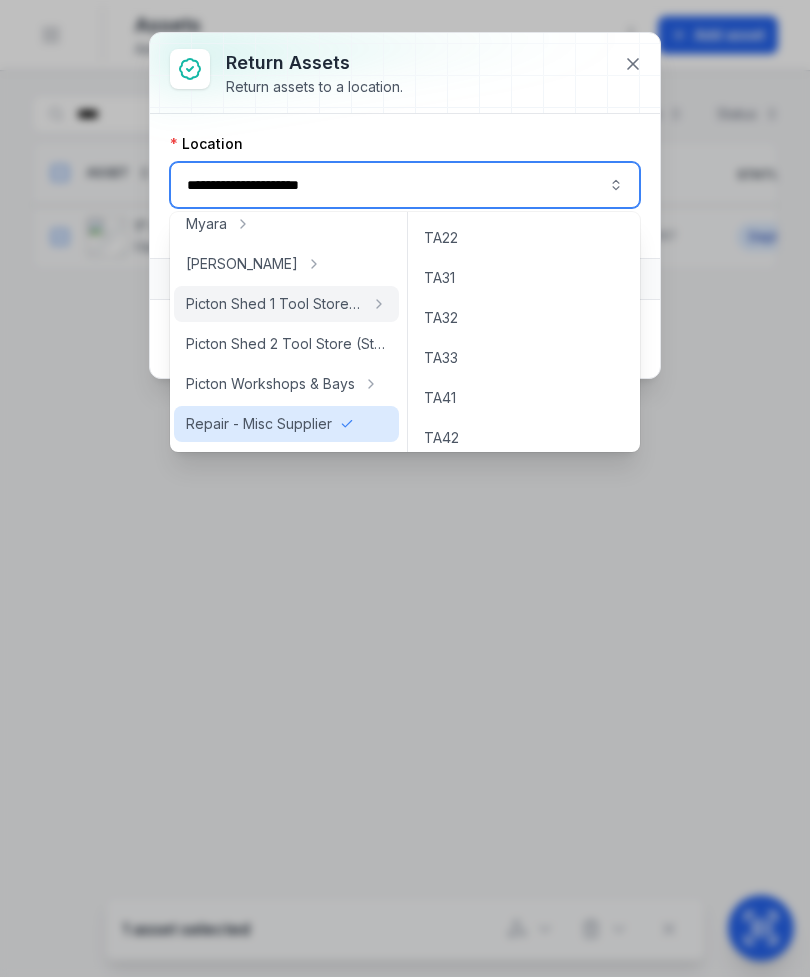 type on "**********" 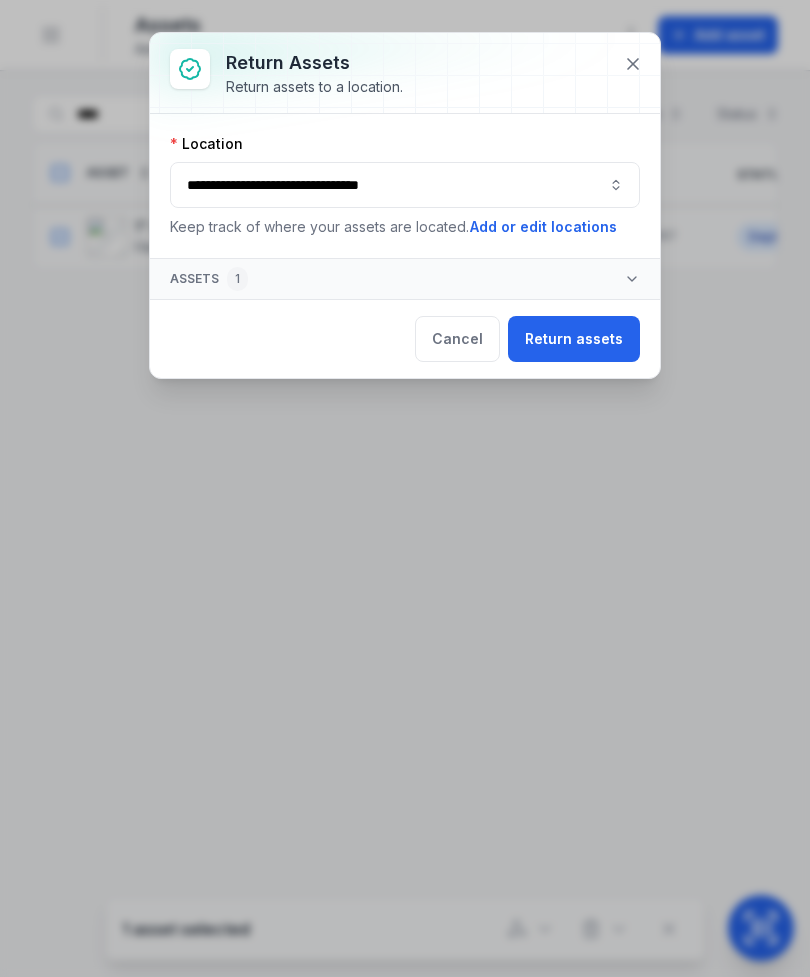click on "Return assets" at bounding box center (574, 339) 